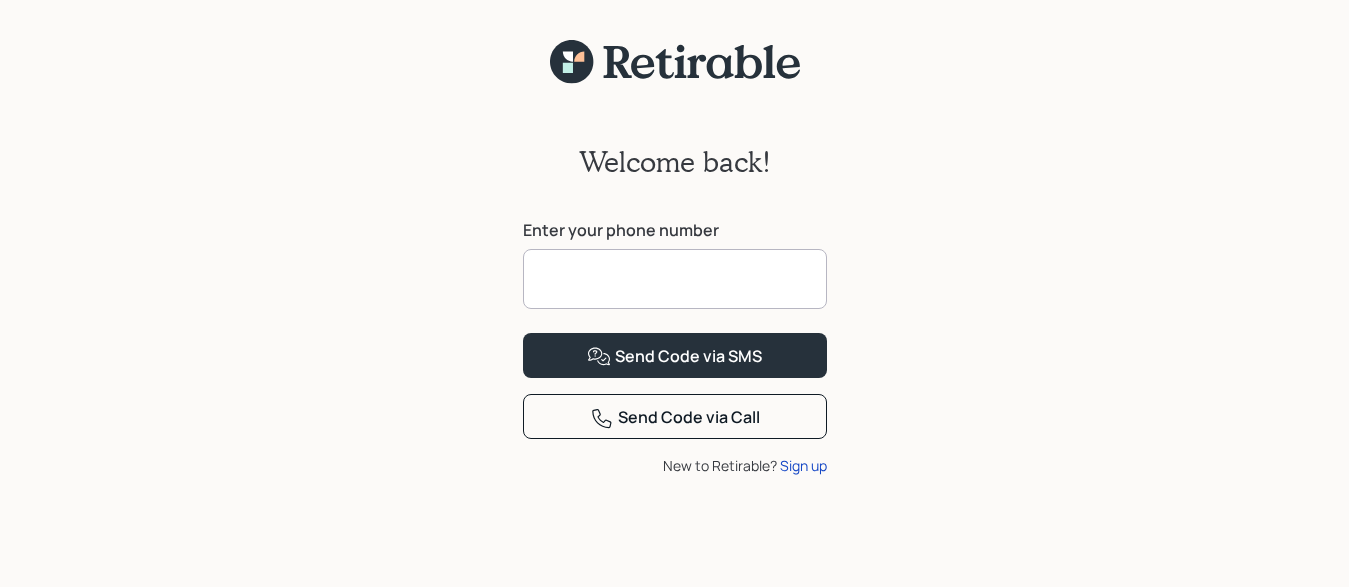 scroll, scrollTop: 0, scrollLeft: 0, axis: both 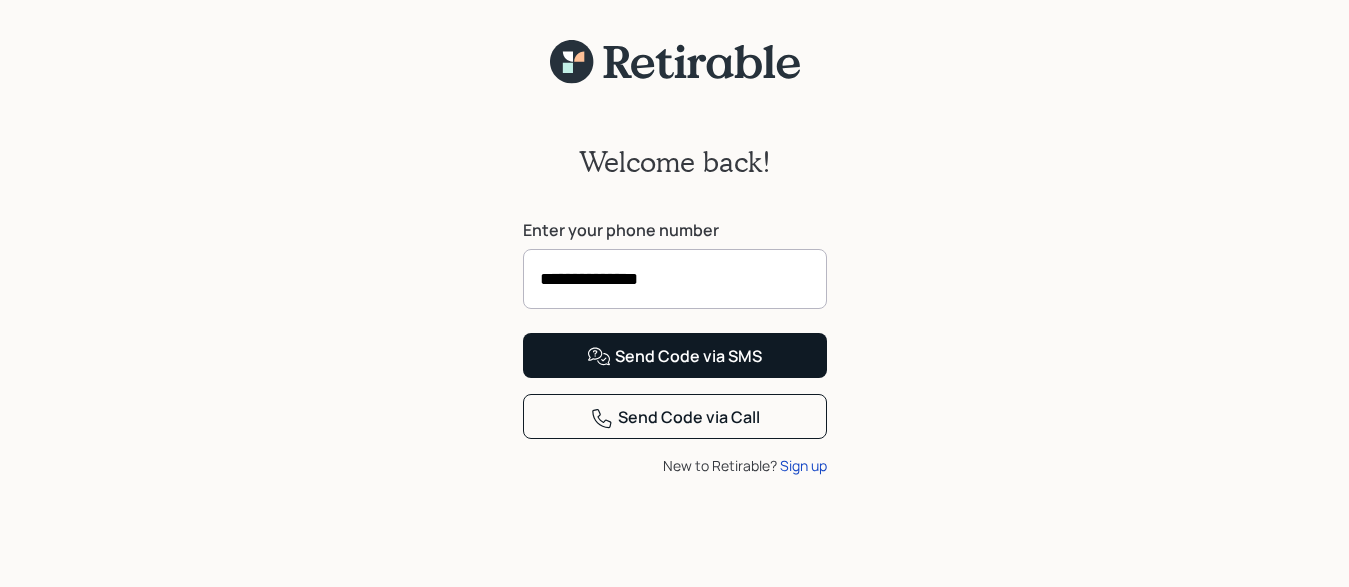 type on "**********" 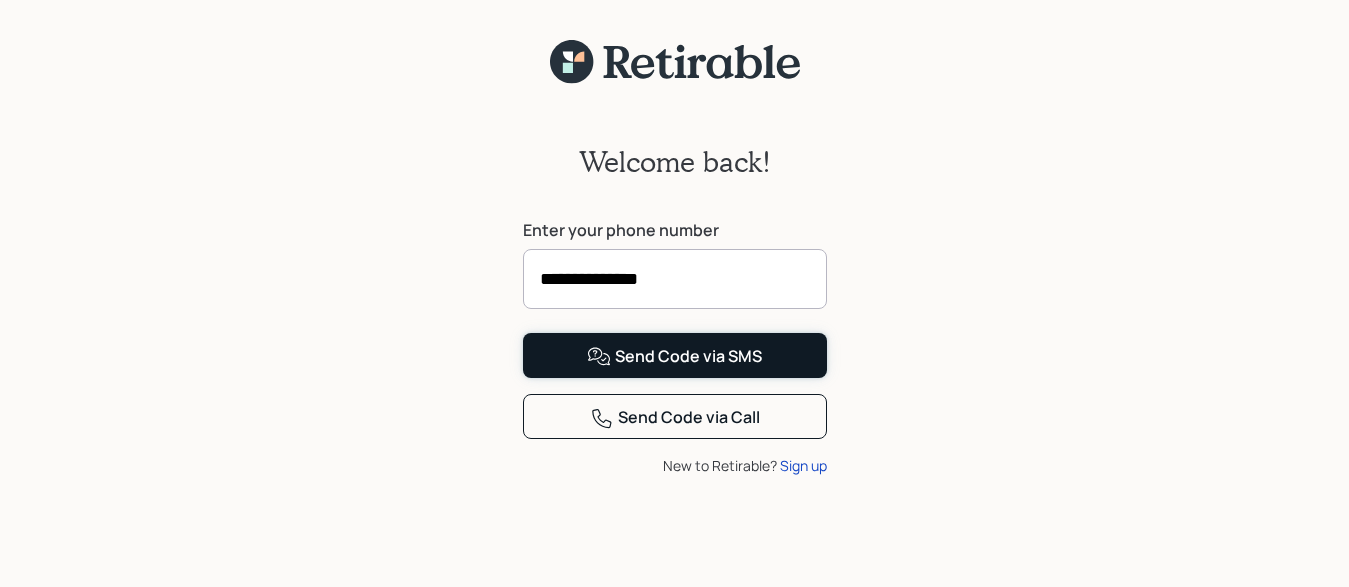 click on "Send Code via SMS" at bounding box center (674, 357) 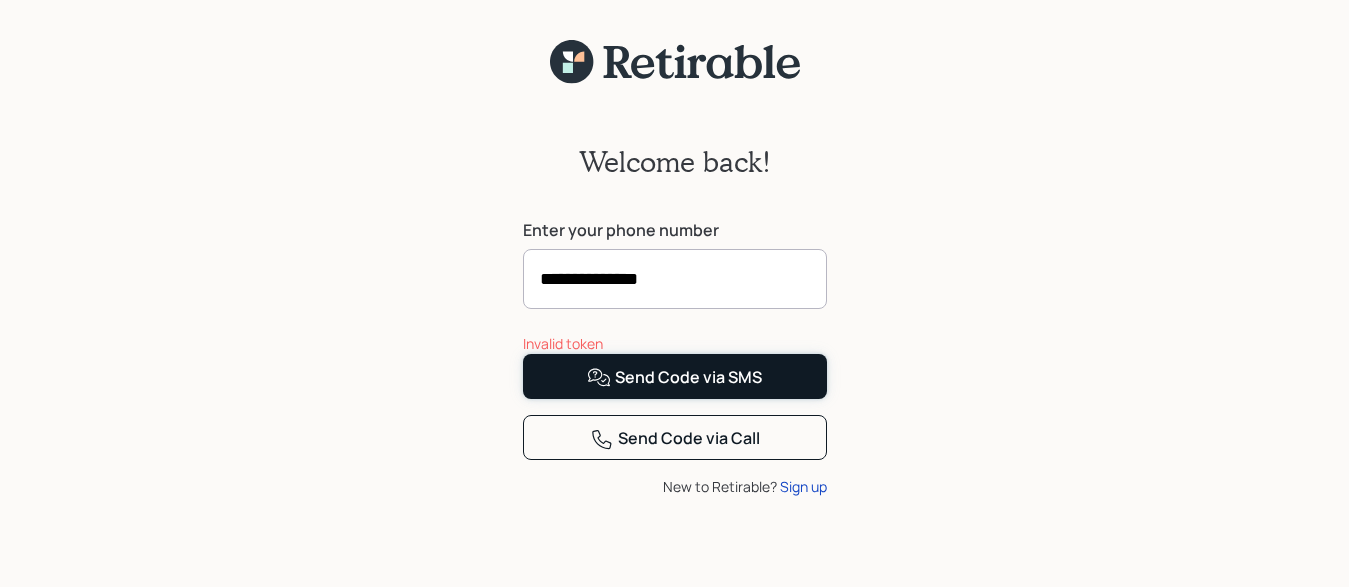 click on "Send Code via SMS" at bounding box center (674, 378) 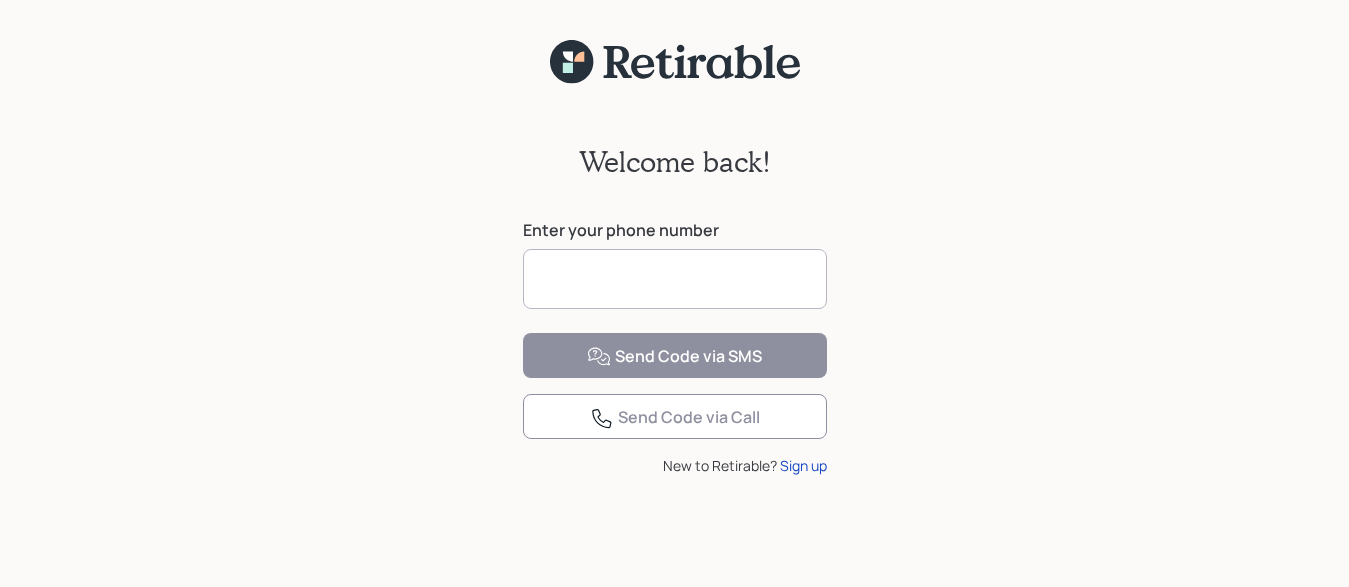 scroll, scrollTop: 0, scrollLeft: 0, axis: both 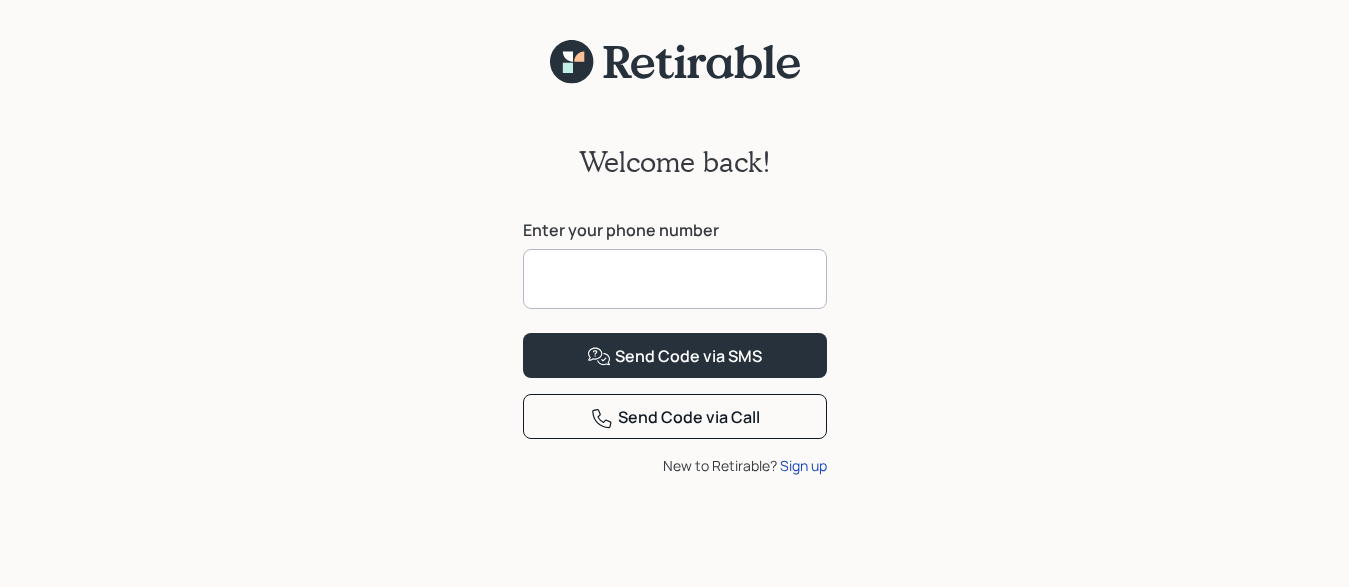 click at bounding box center [675, 279] 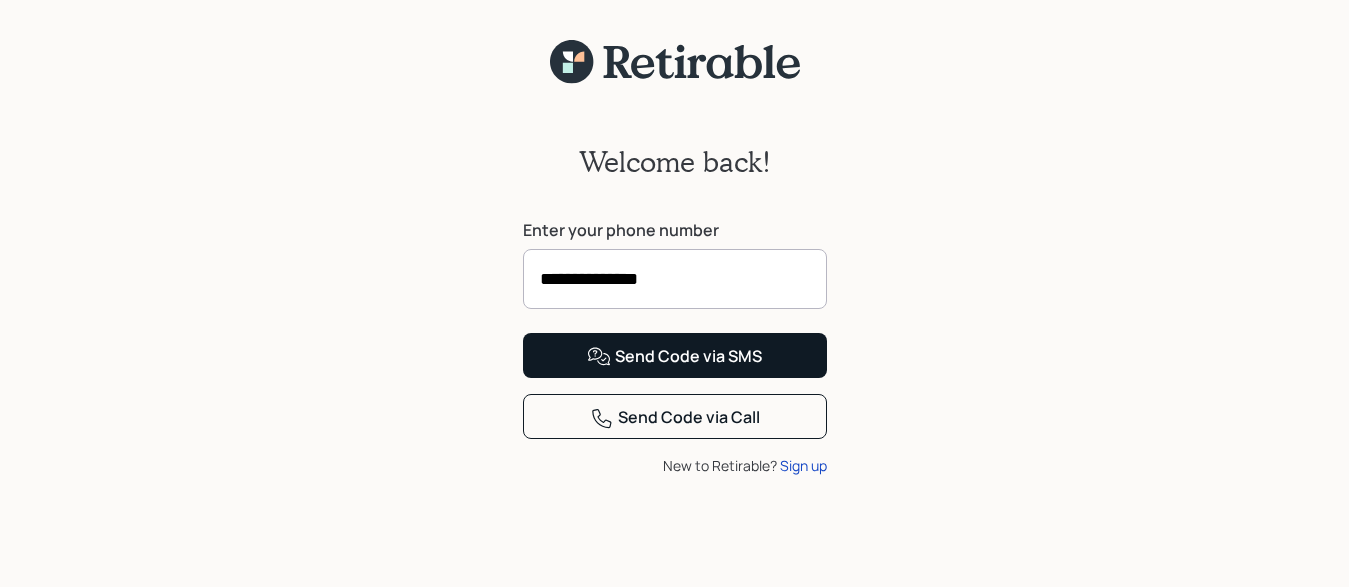 type on "**********" 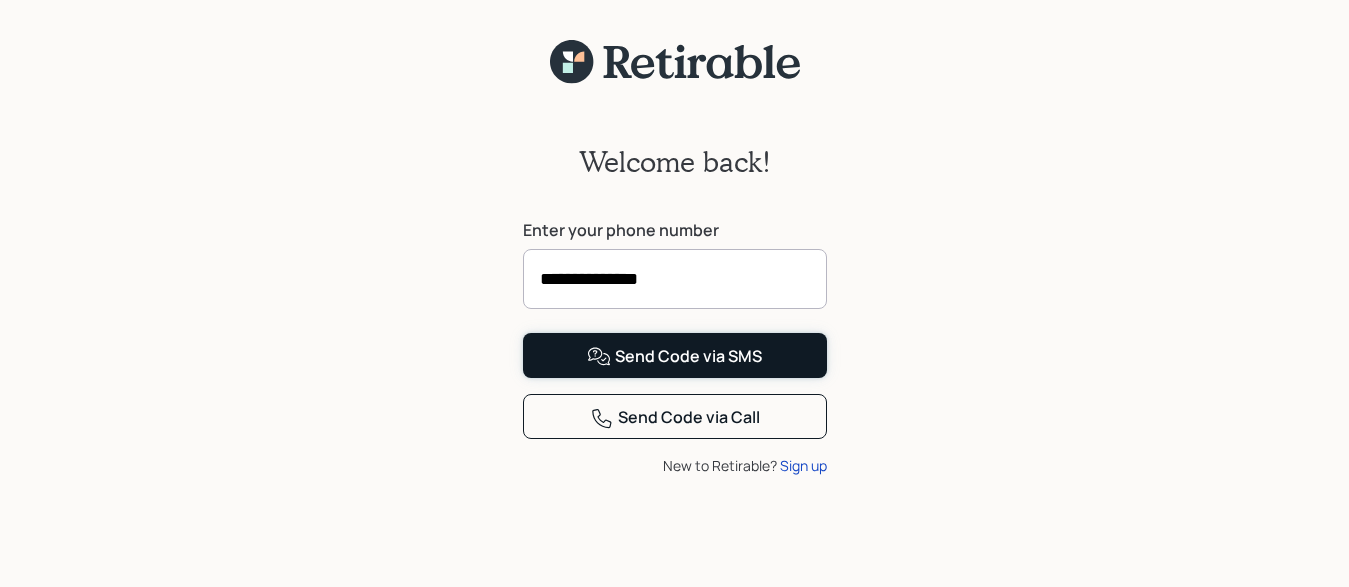 click on "Send Code via SMS" at bounding box center (674, 357) 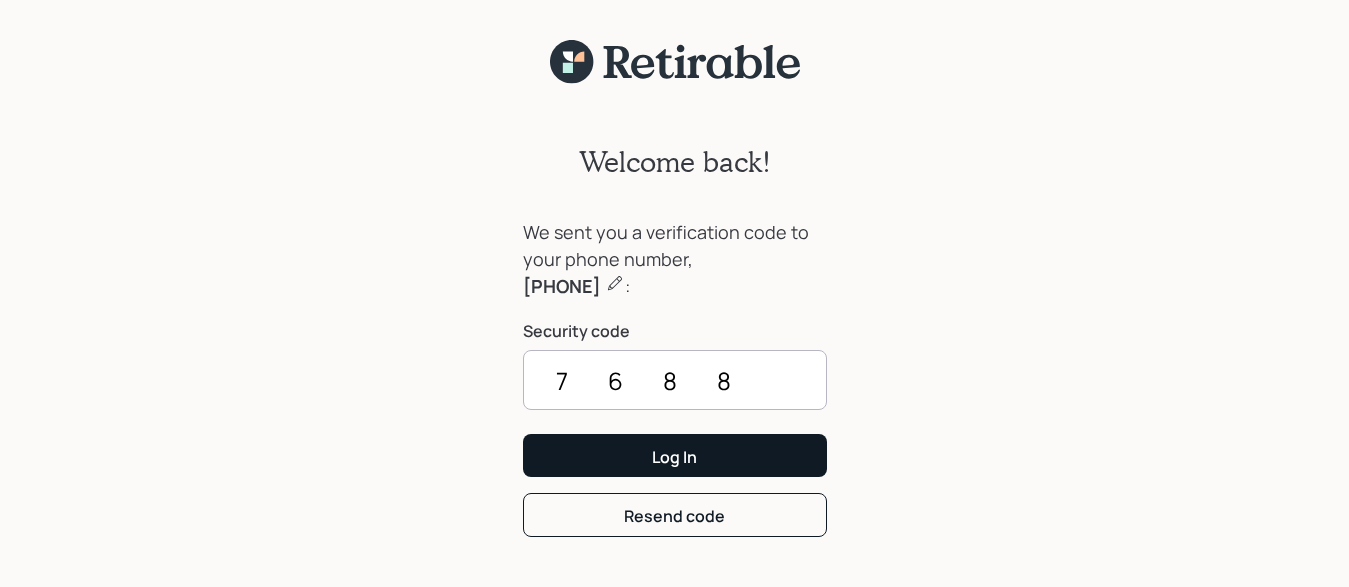 type on "7688" 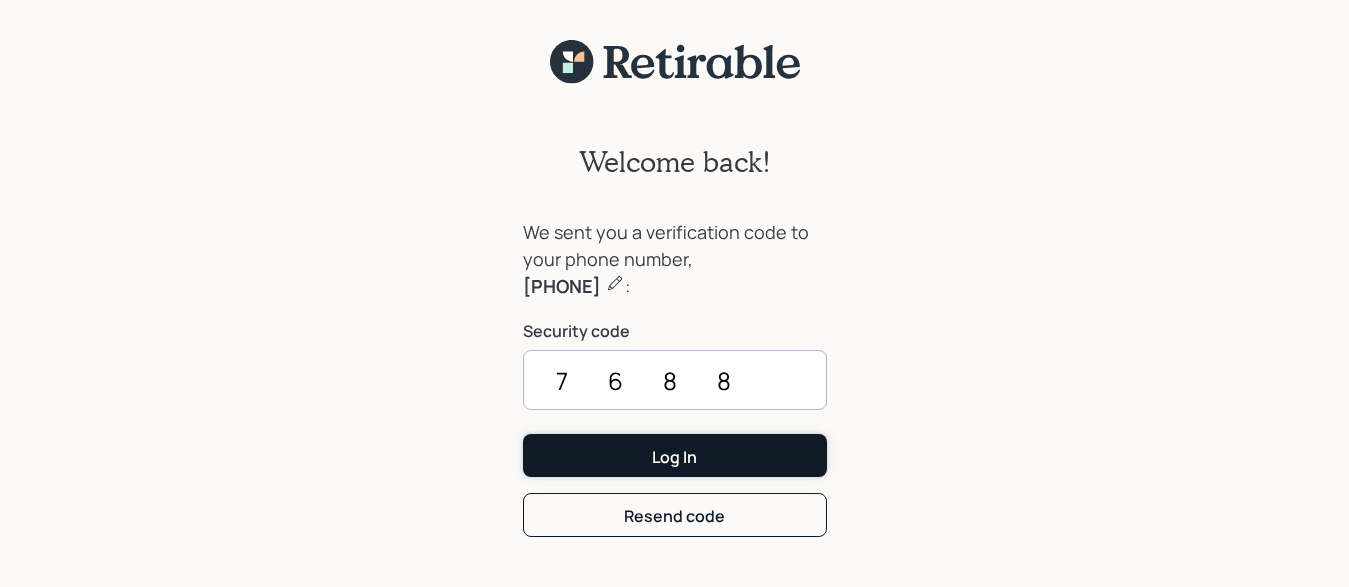 click on "Log In" at bounding box center [674, 457] 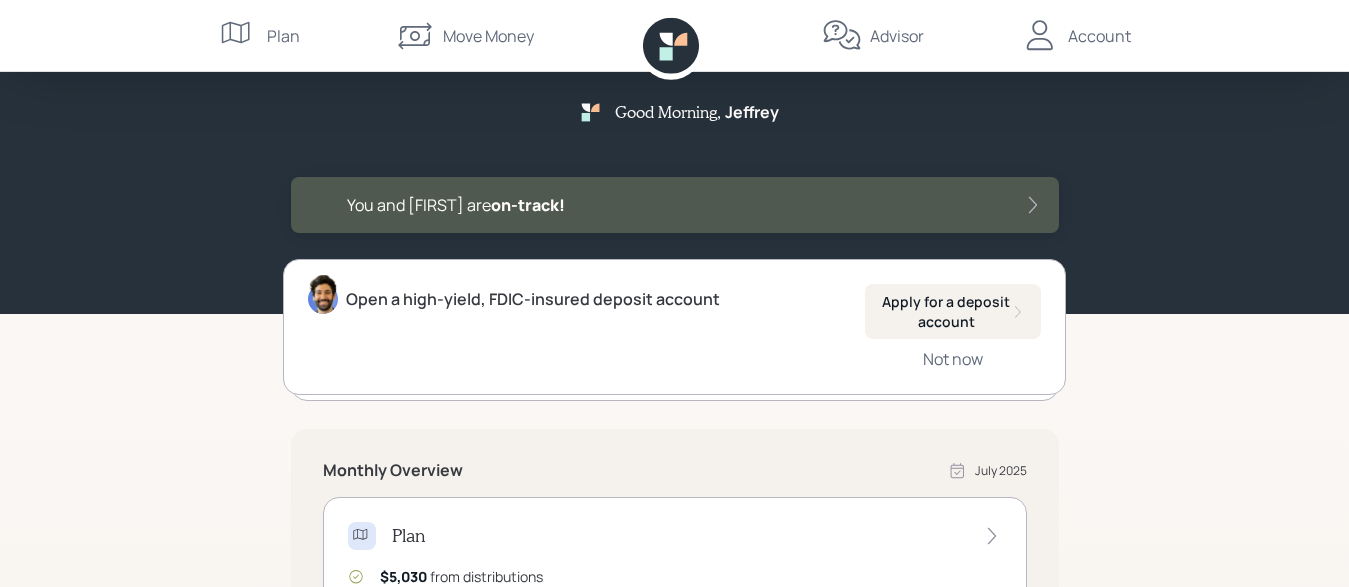 scroll, scrollTop: 0, scrollLeft: 0, axis: both 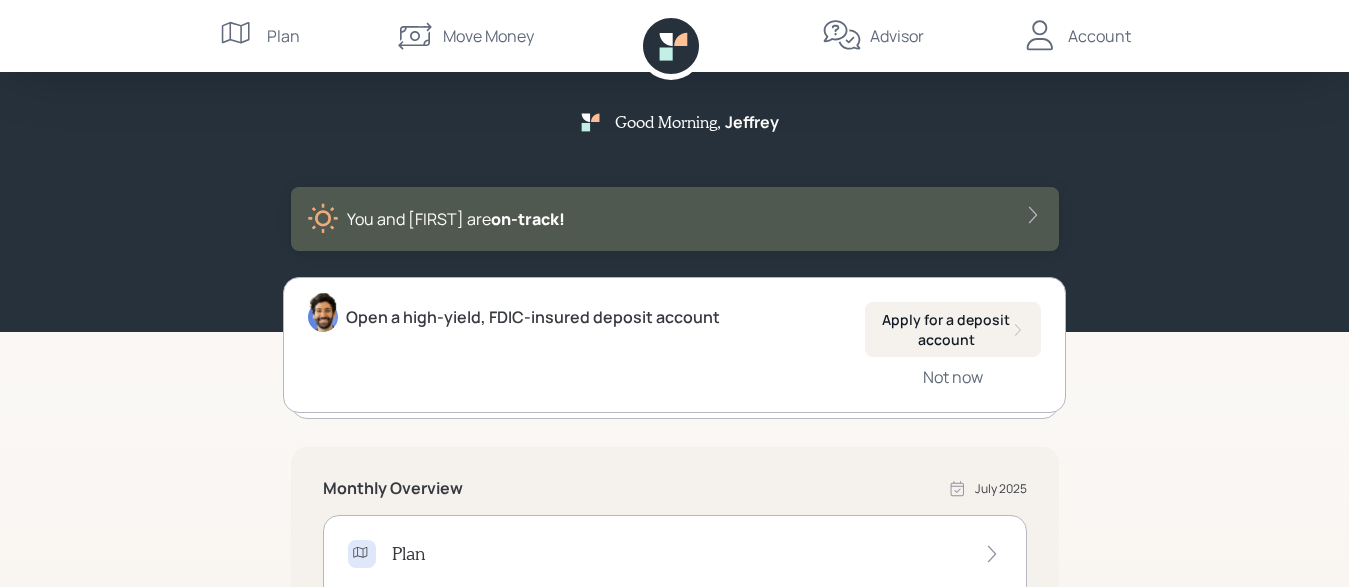 click on "Account" at bounding box center [1099, 36] 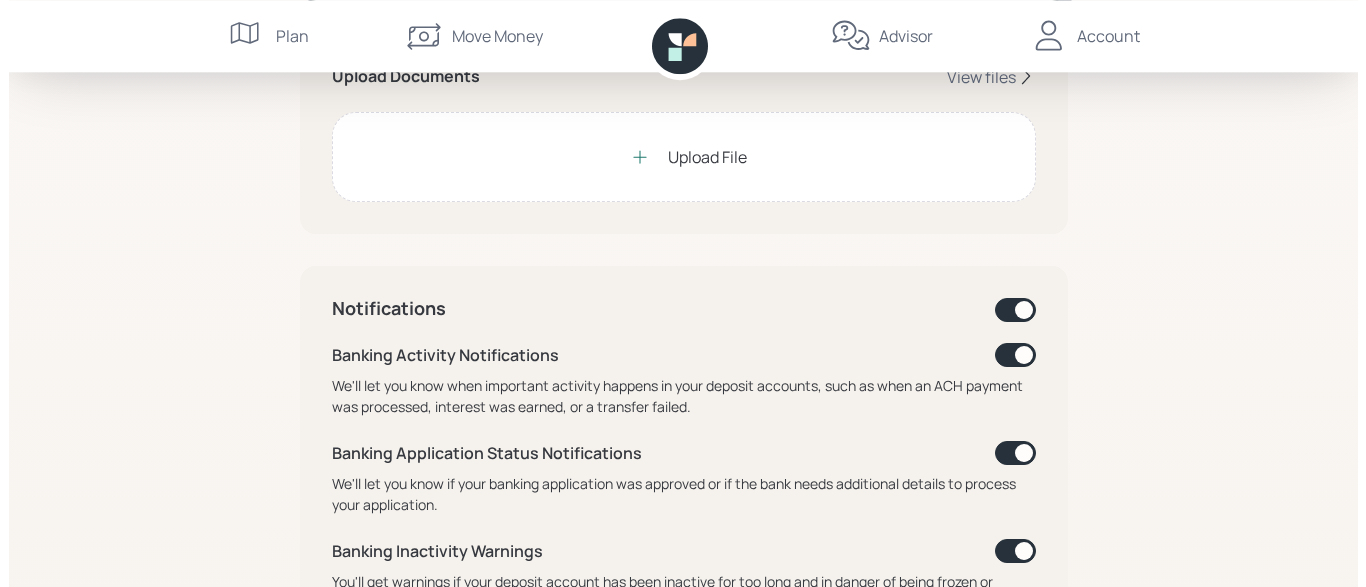 scroll, scrollTop: 0, scrollLeft: 0, axis: both 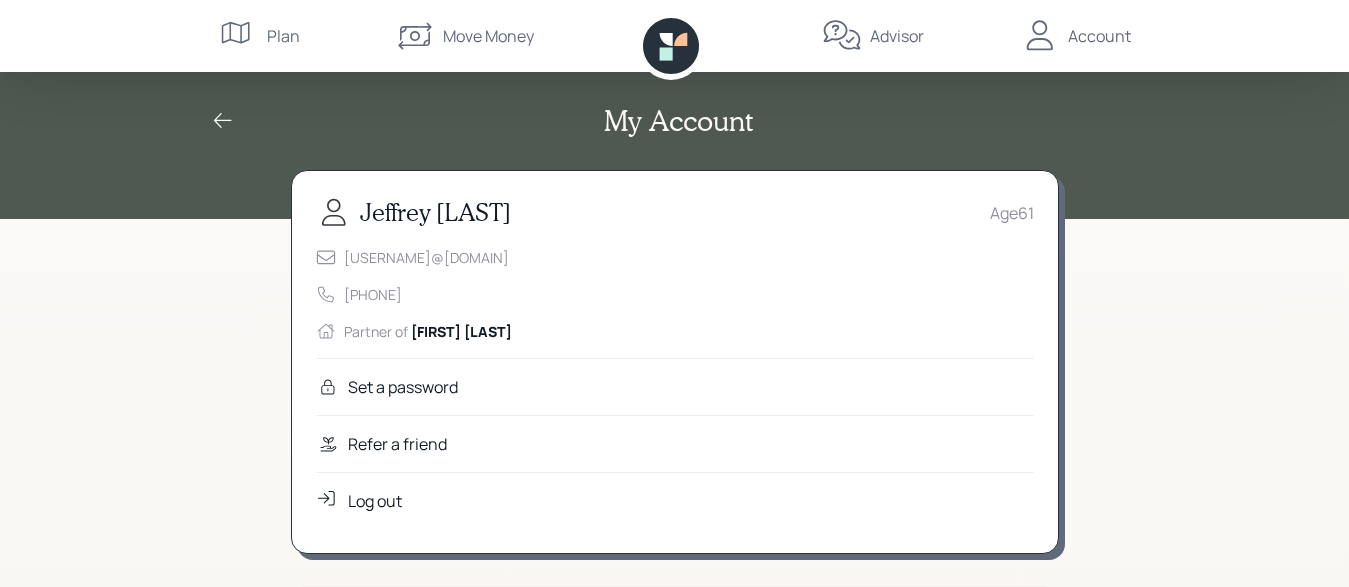 click on "Move Money" at bounding box center [488, 36] 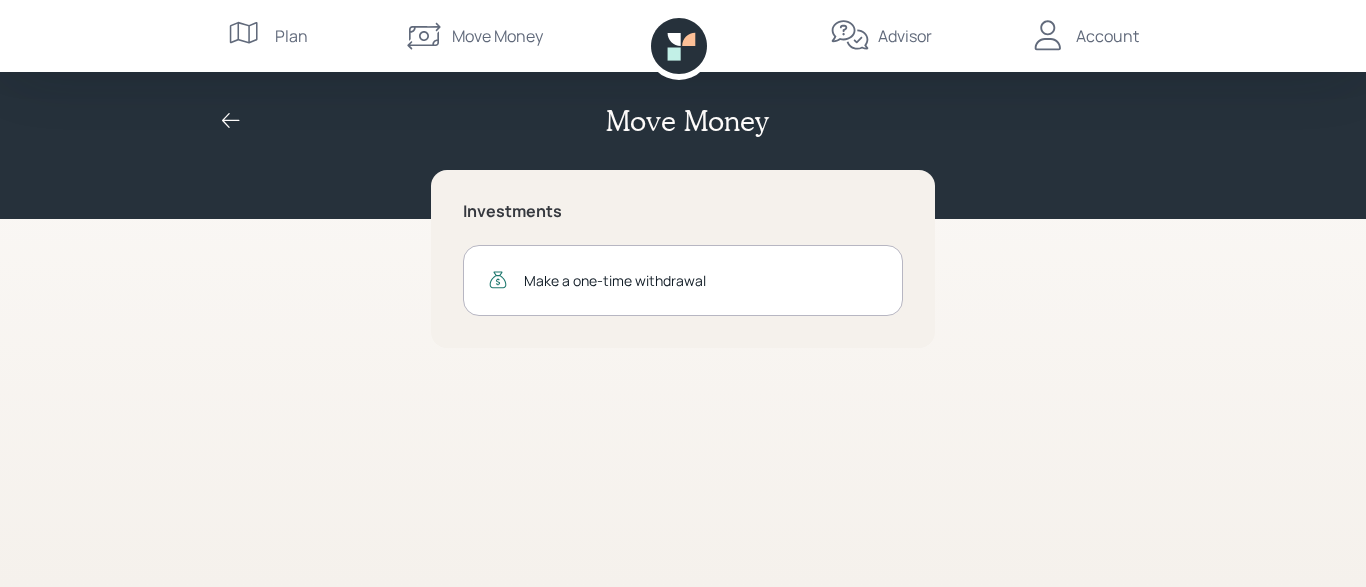 click on "Make a one-time withdrawal" at bounding box center [701, 280] 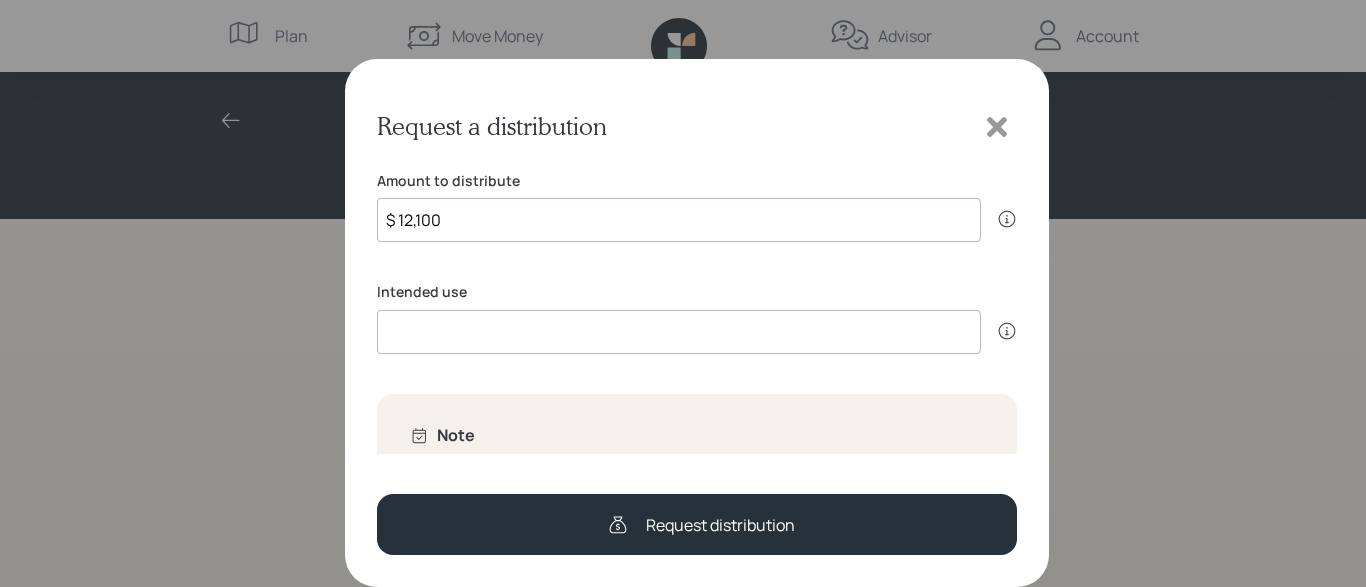 type on "$ 12,100" 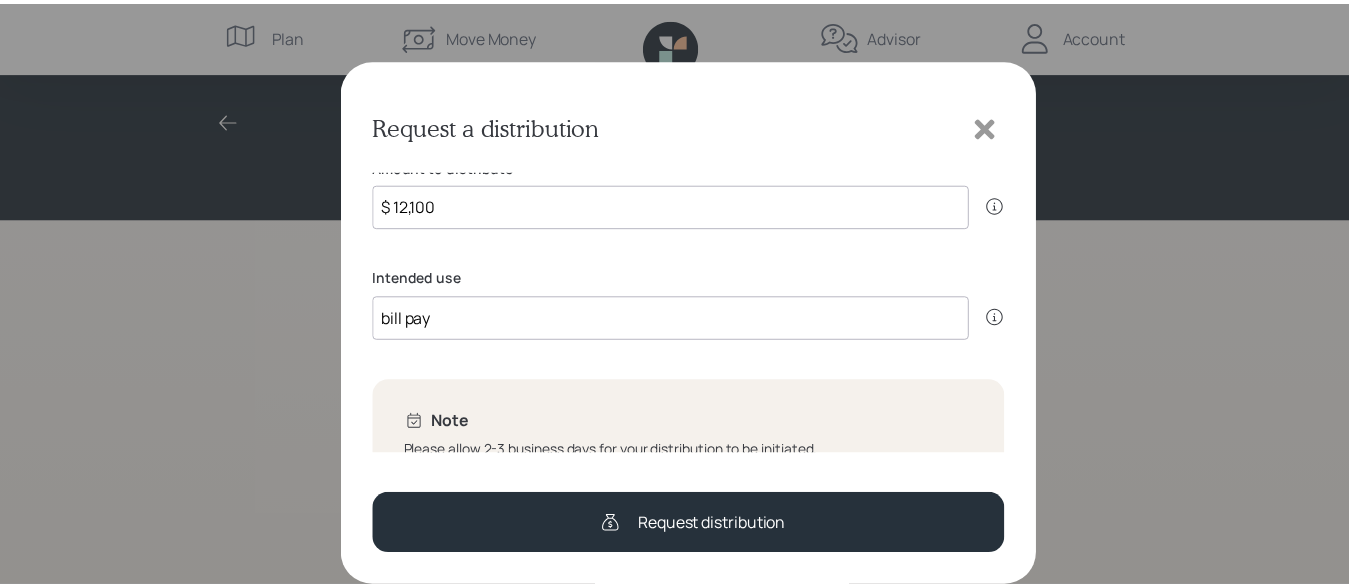 scroll, scrollTop: 0, scrollLeft: 0, axis: both 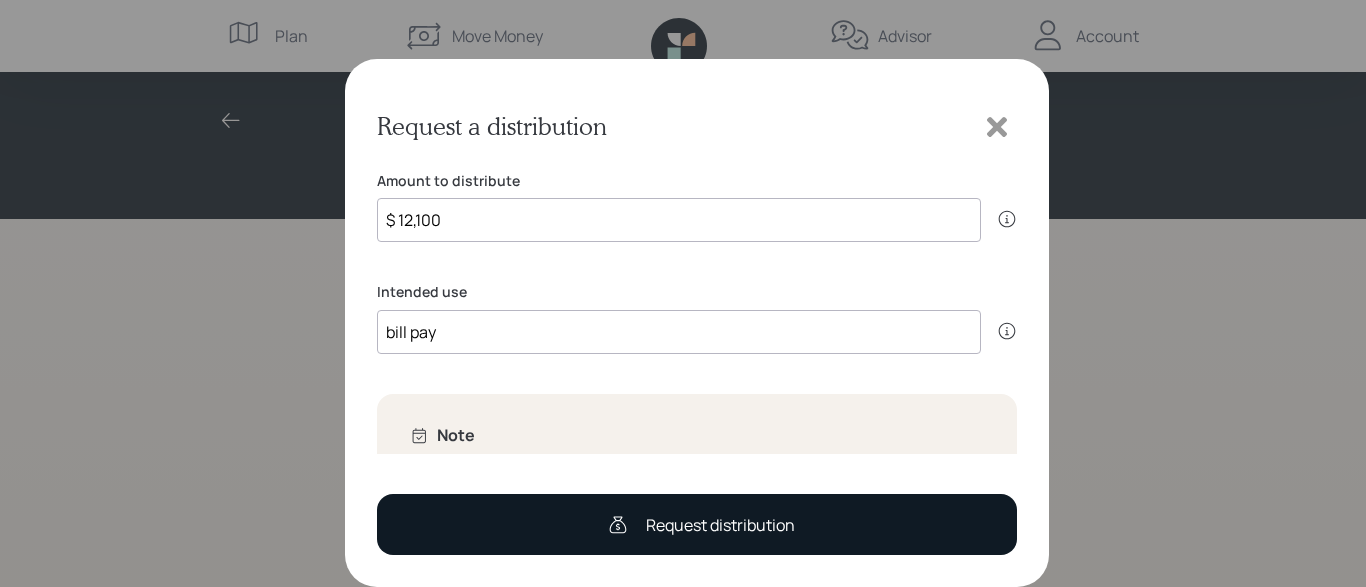 type on "bill pay" 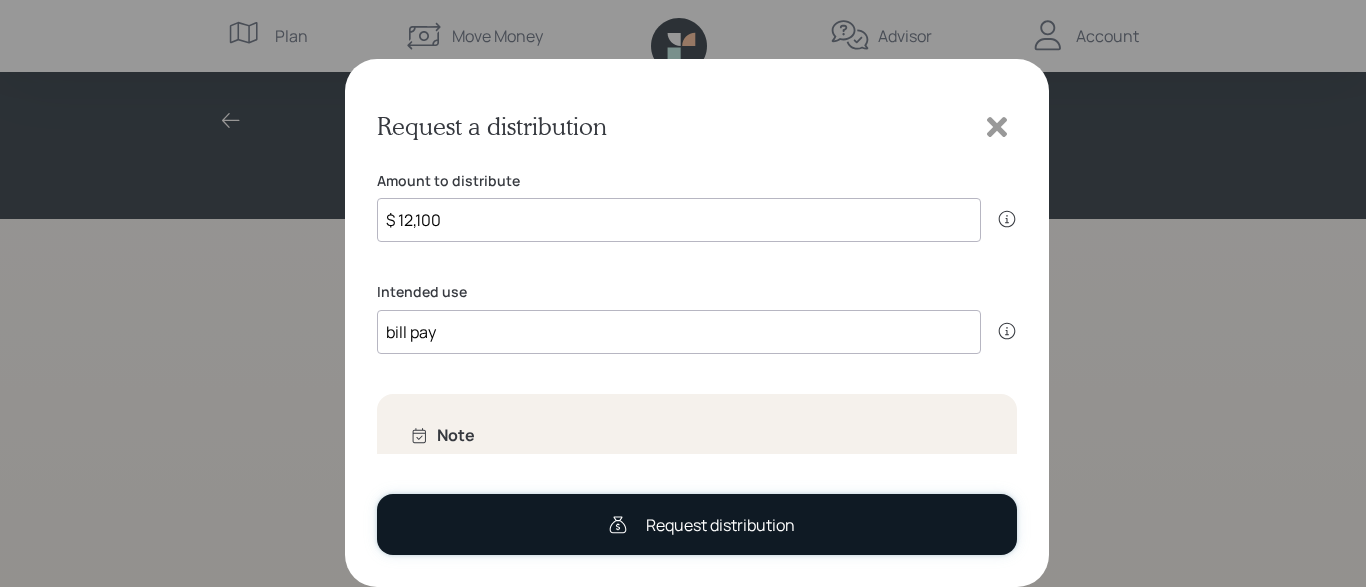 click on "Request distribution" at bounding box center (720, 525) 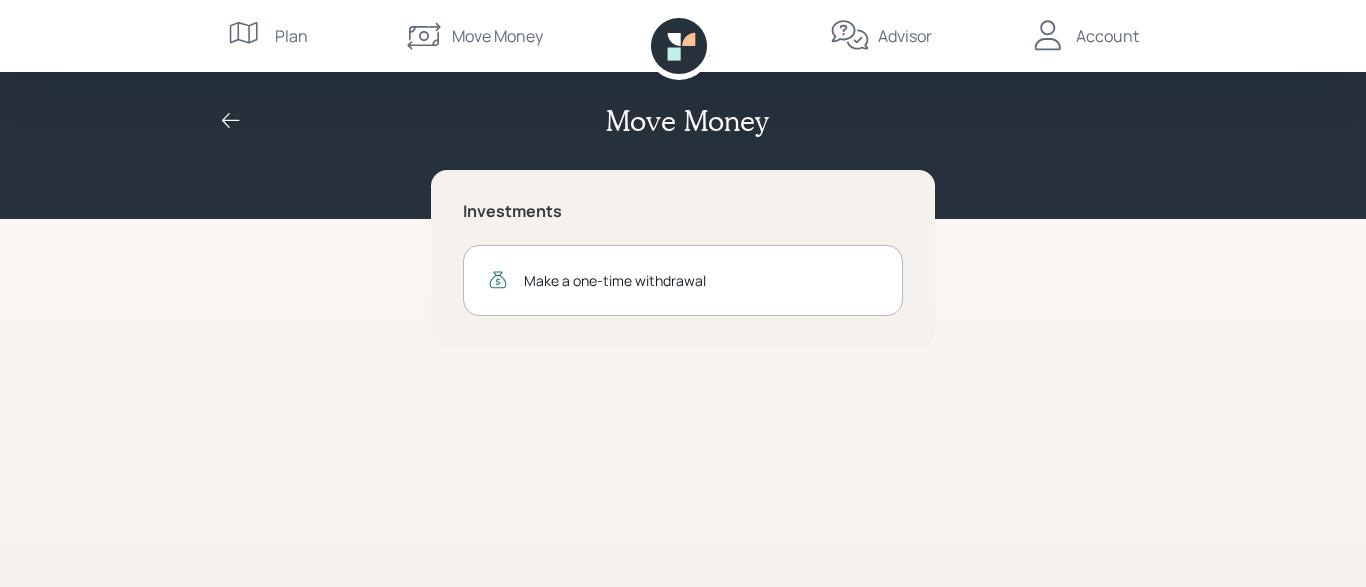 click on "Account" at bounding box center (1107, 36) 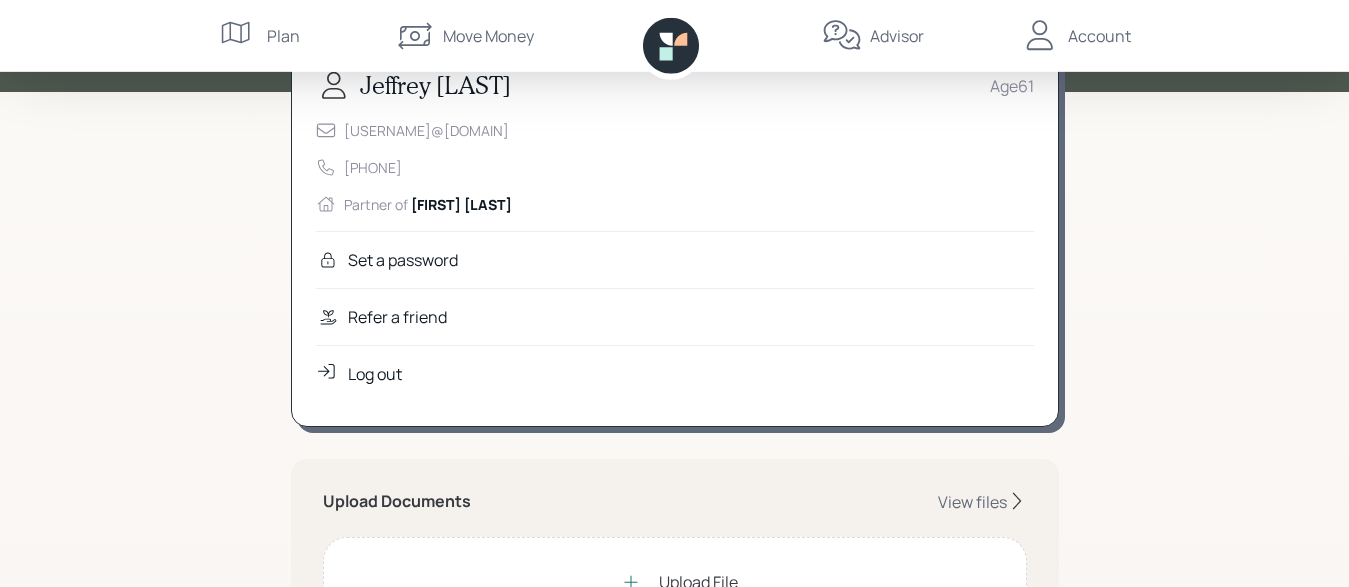 scroll, scrollTop: 0, scrollLeft: 0, axis: both 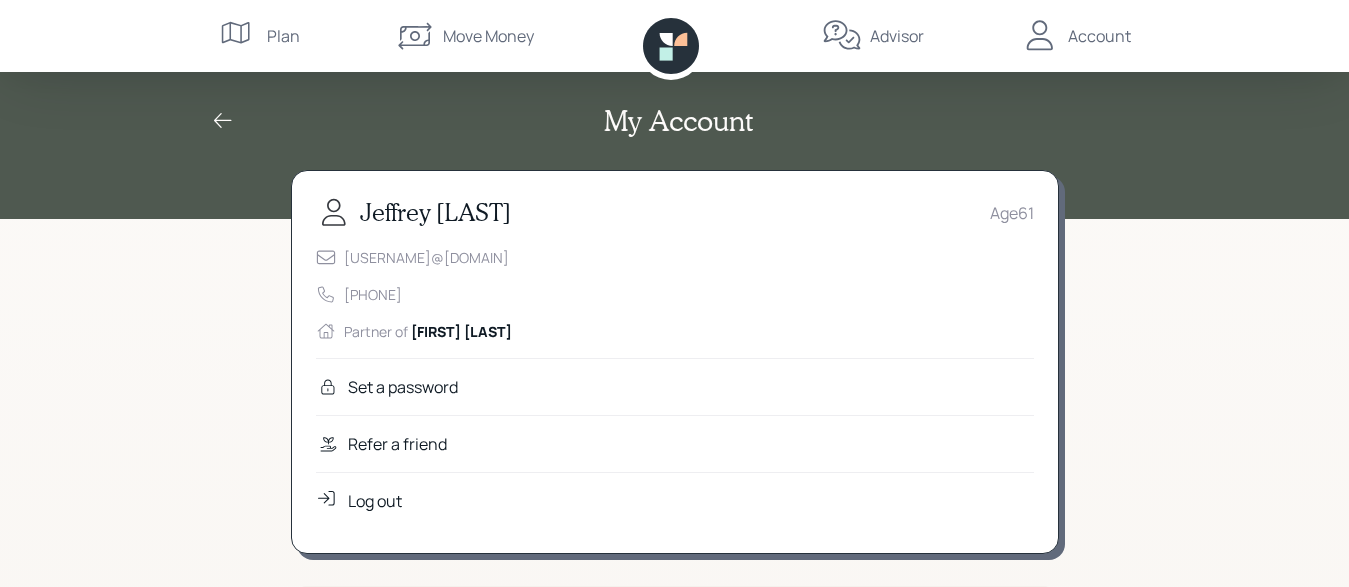 click on "Plan" at bounding box center [283, 36] 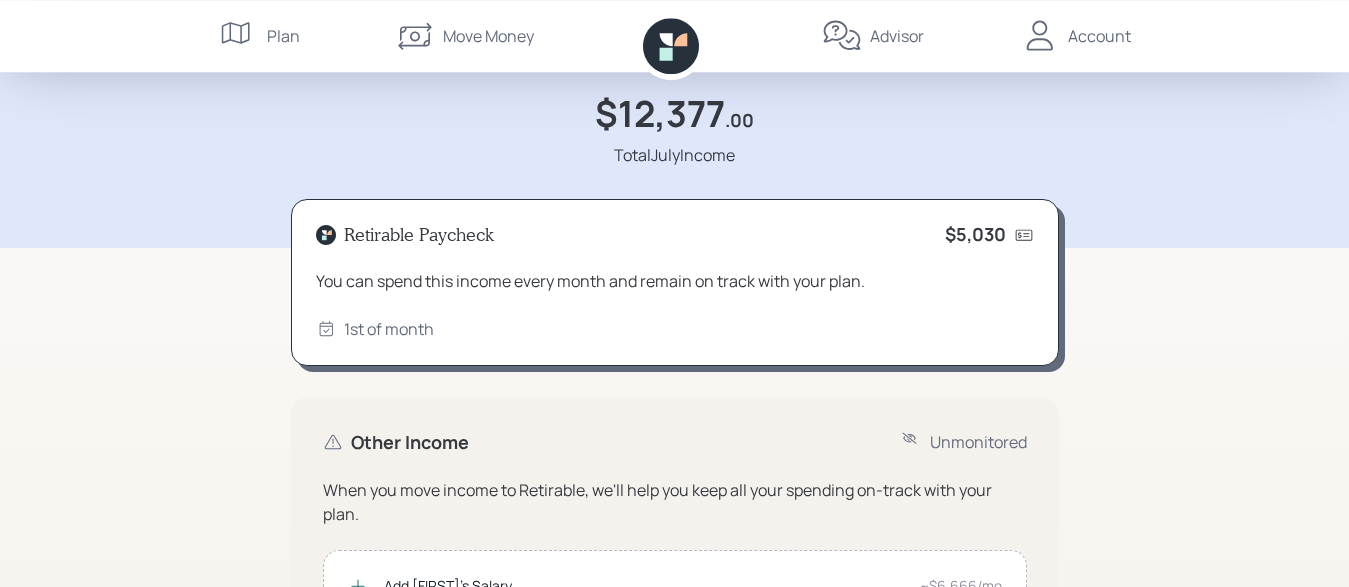 scroll, scrollTop: 0, scrollLeft: 0, axis: both 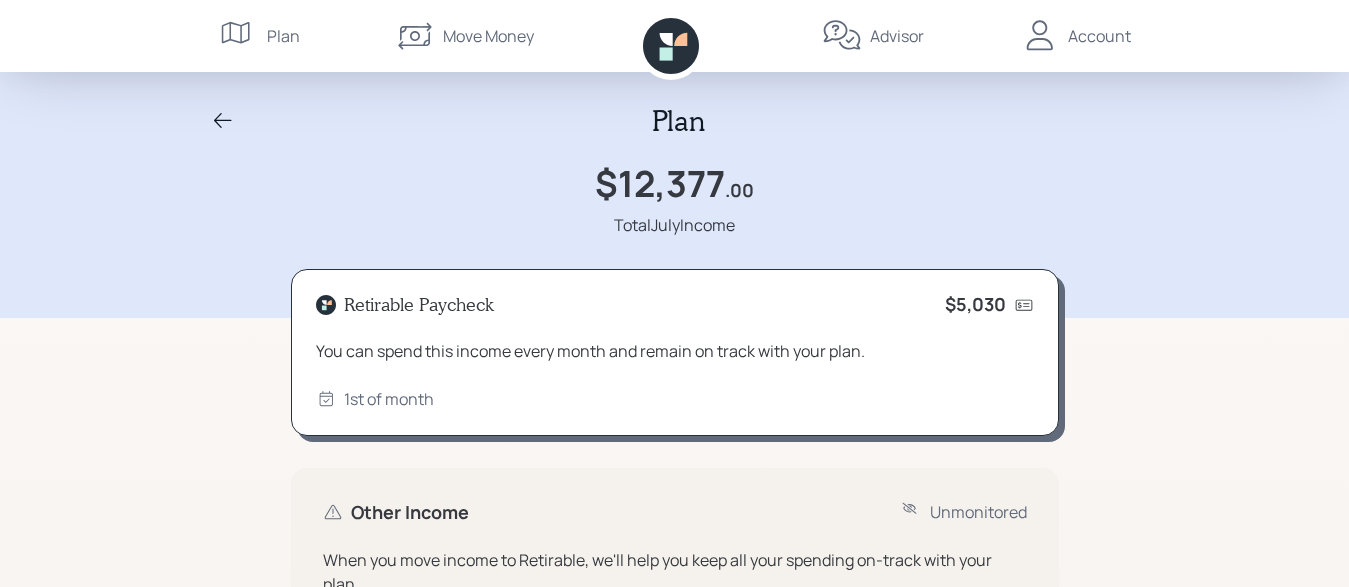 click at bounding box center (239, 36) 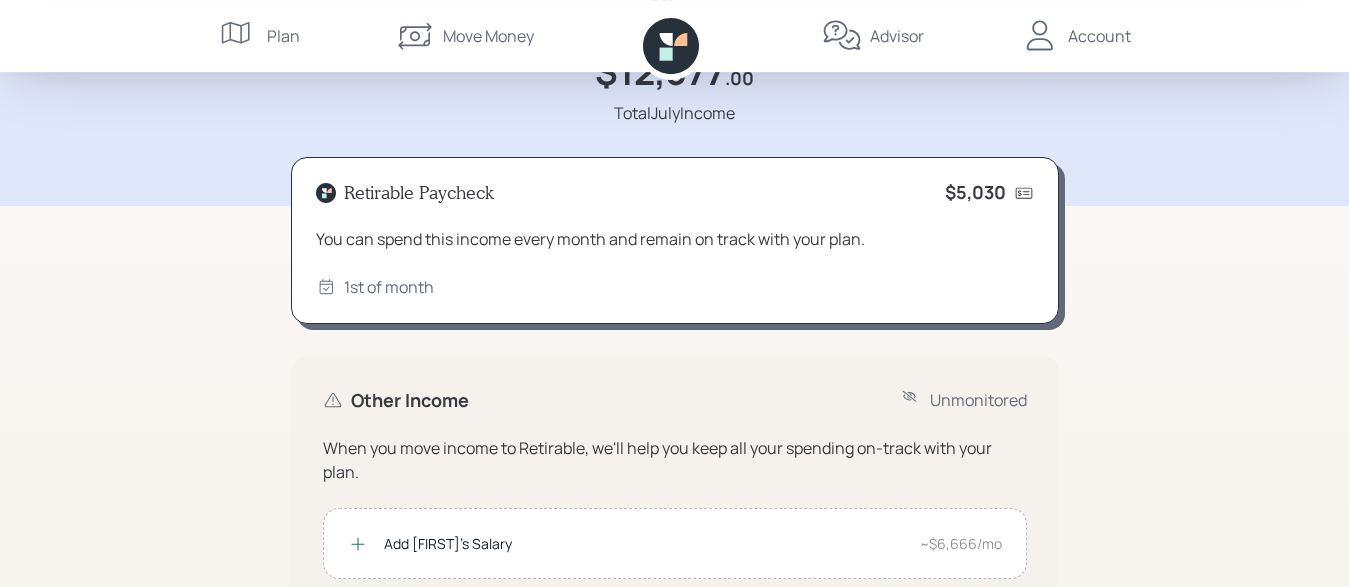 scroll, scrollTop: 0, scrollLeft: 0, axis: both 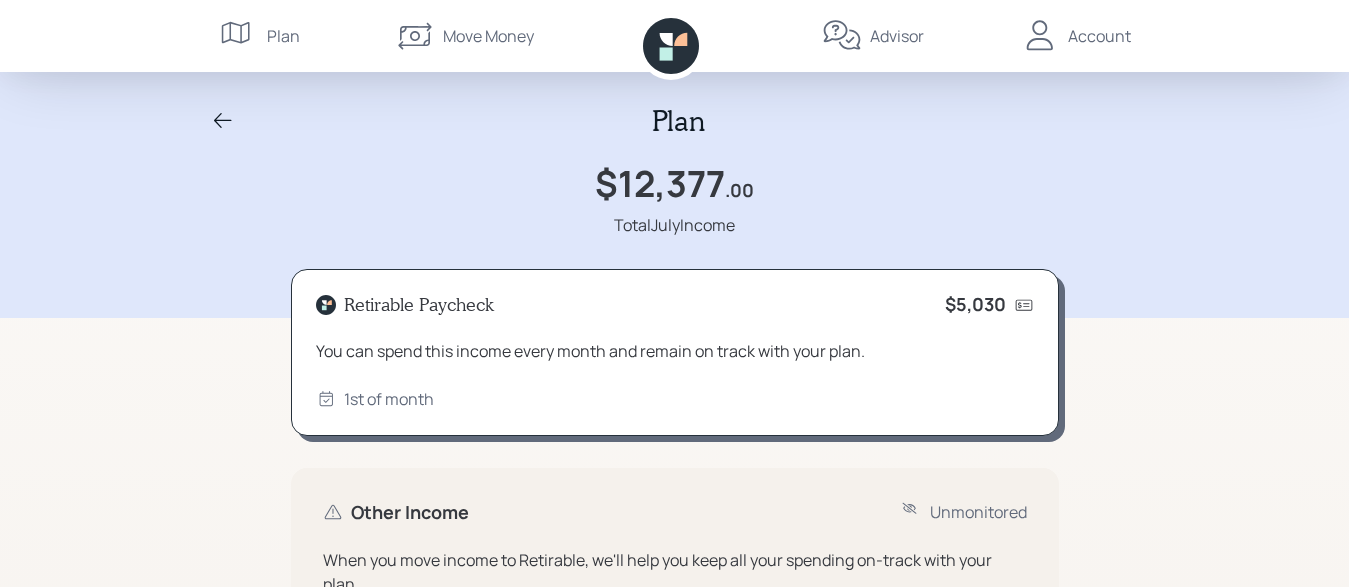 click at bounding box center [223, 121] 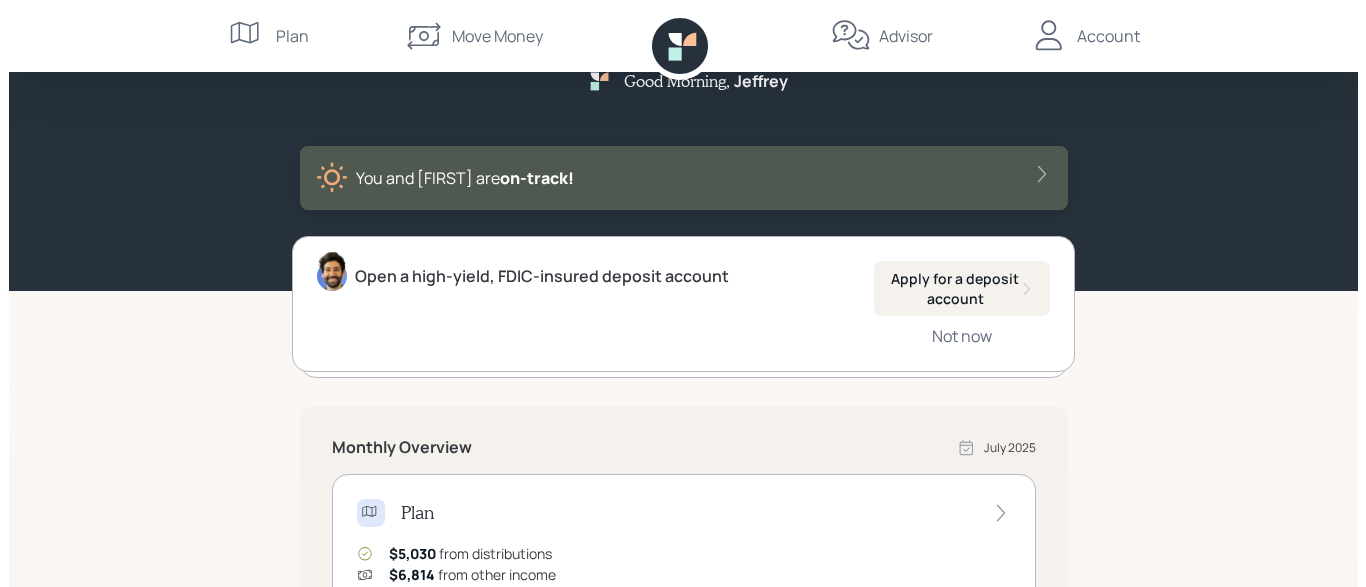 scroll, scrollTop: 0, scrollLeft: 0, axis: both 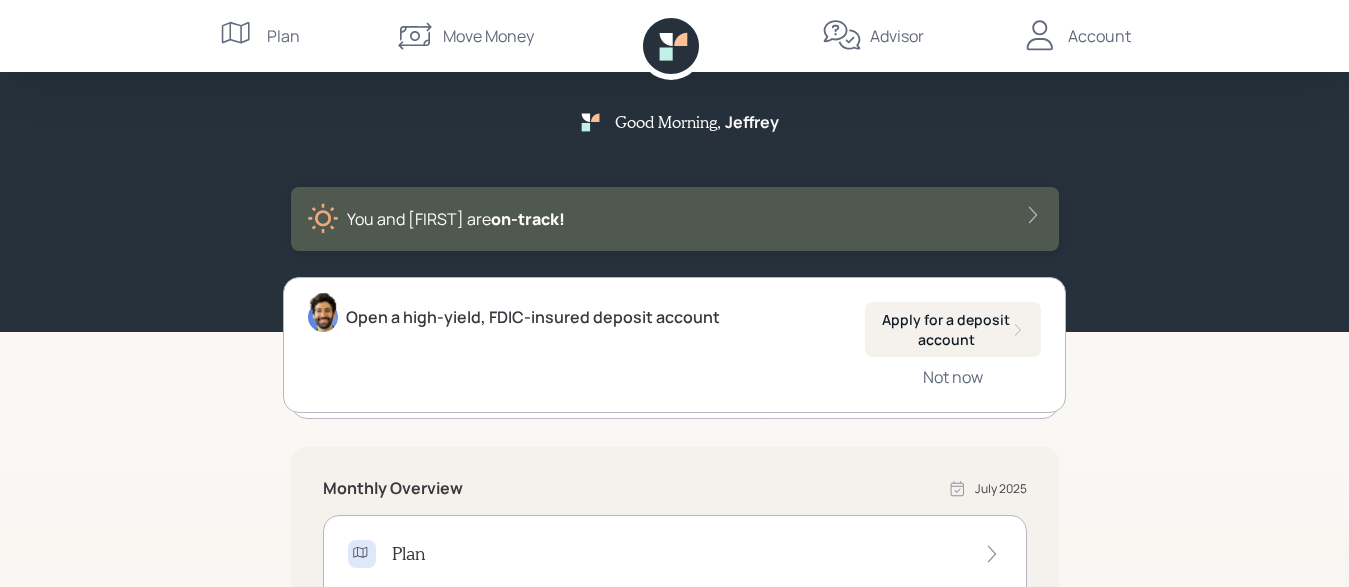 click on "You and [FIRST] are on‑track!" at bounding box center [675, 219] 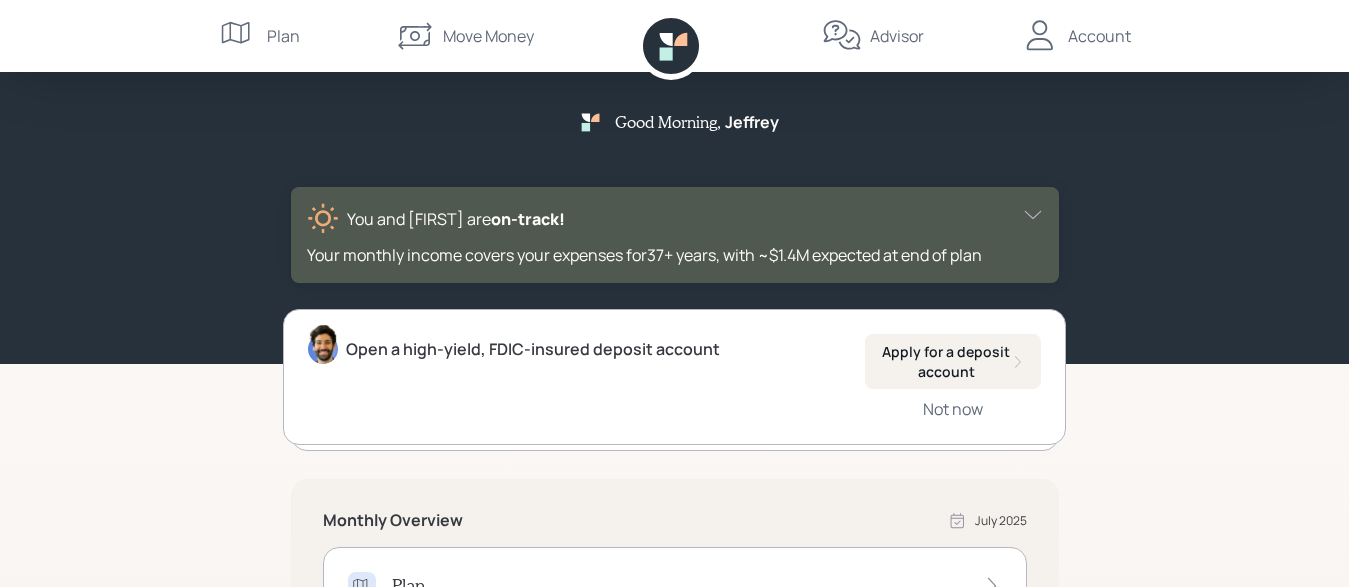 click on "Good Morning , [FIRST] You and [FIRST] are on‑track! Your monthly income covers your expenses for 37 + years , with ~$1.4M expected at end of plan" at bounding box center [674, 182] 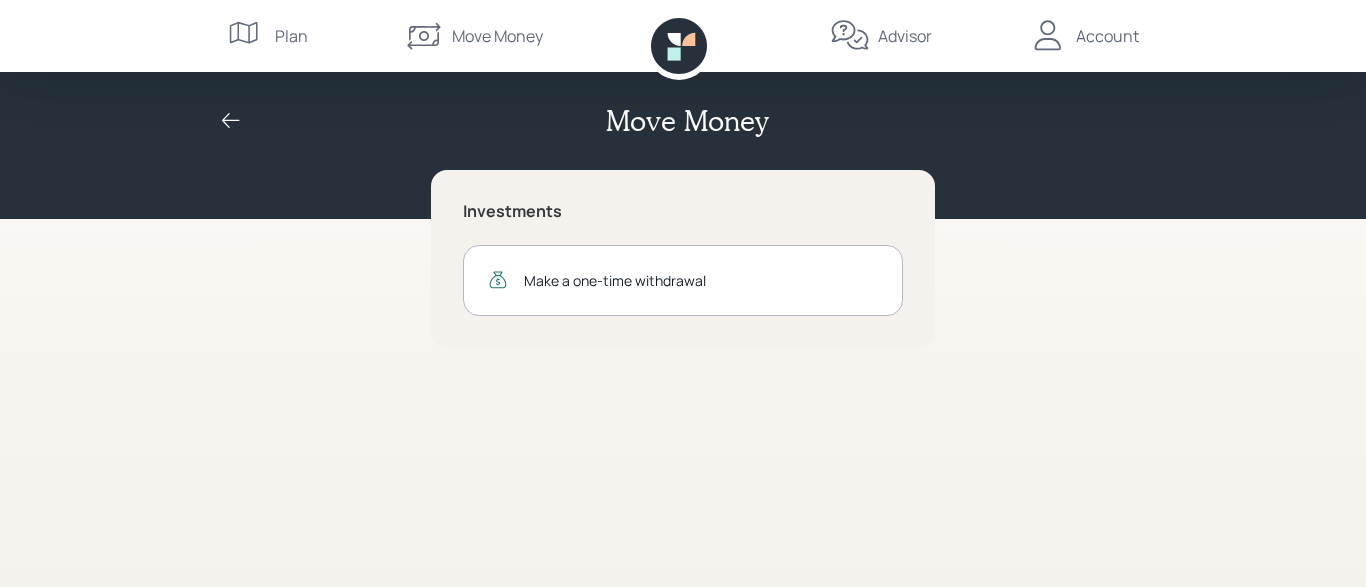 click on "Make a one-time withdrawal" at bounding box center [701, 280] 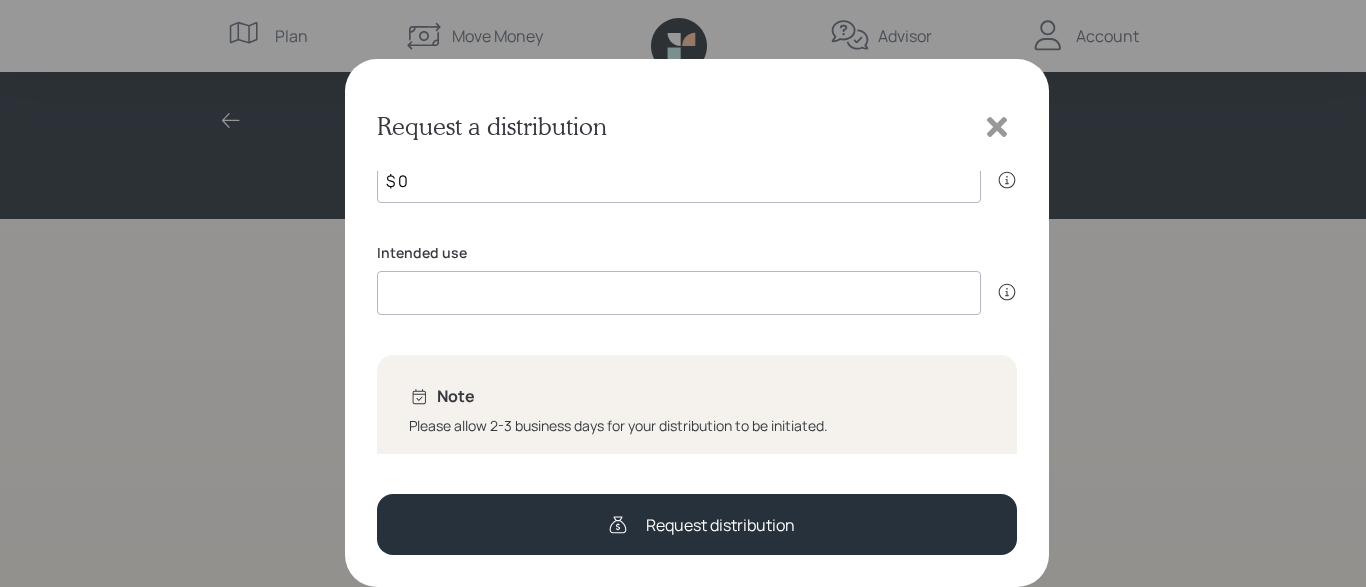 scroll, scrollTop: 53, scrollLeft: 0, axis: vertical 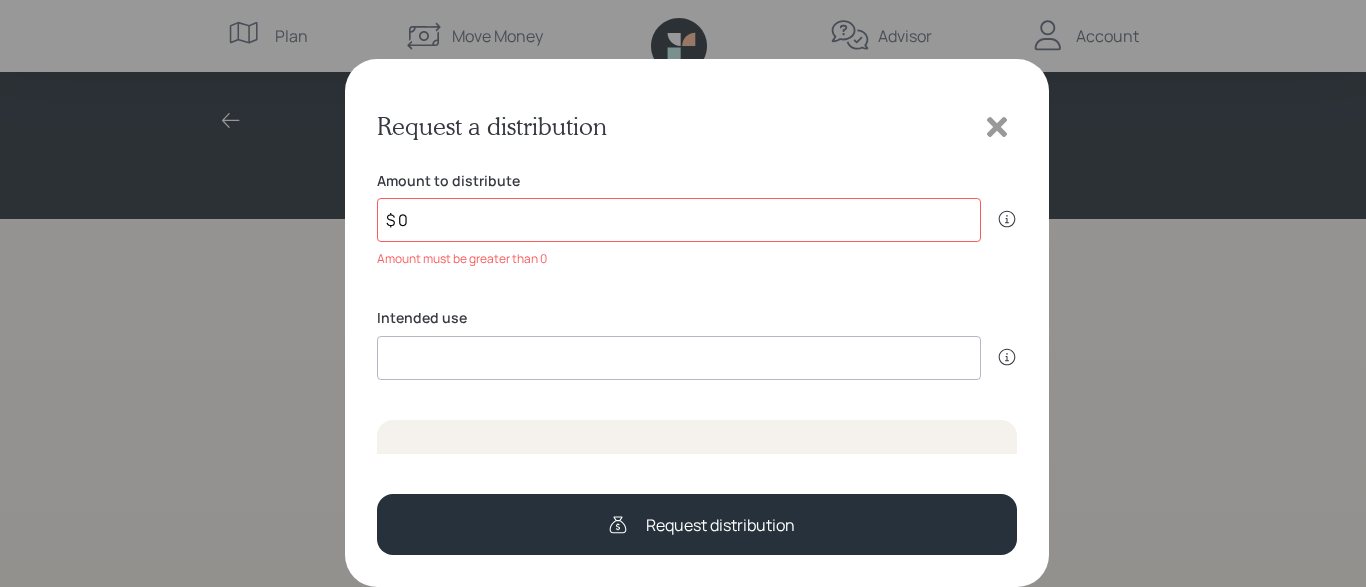 click at bounding box center (997, 127) 